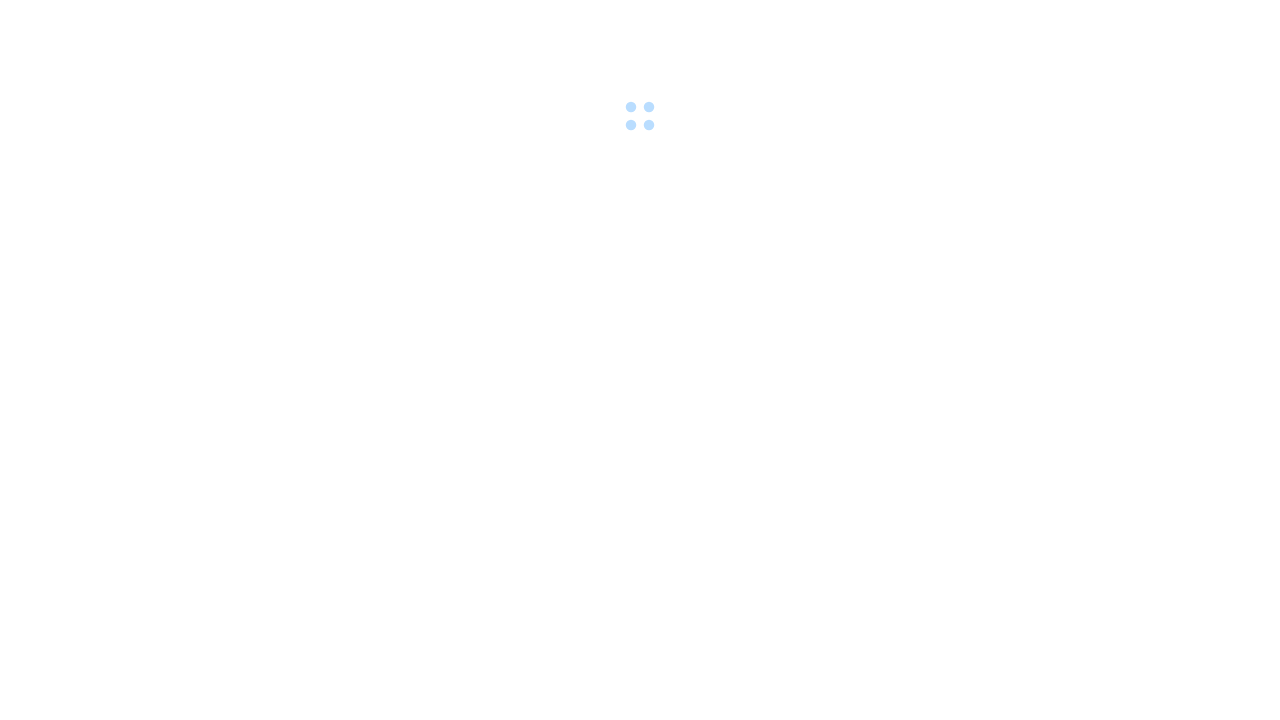 scroll, scrollTop: 0, scrollLeft: 0, axis: both 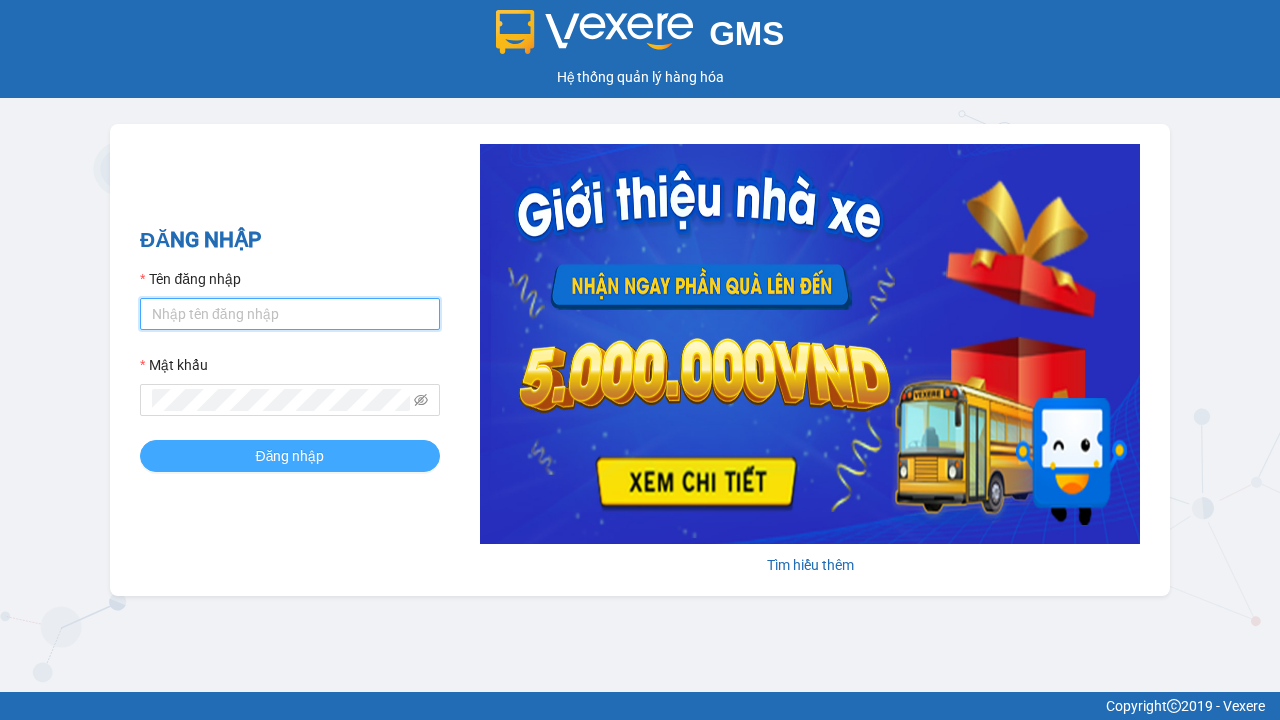click on "Tên đăng nhập" at bounding box center [290, 314] 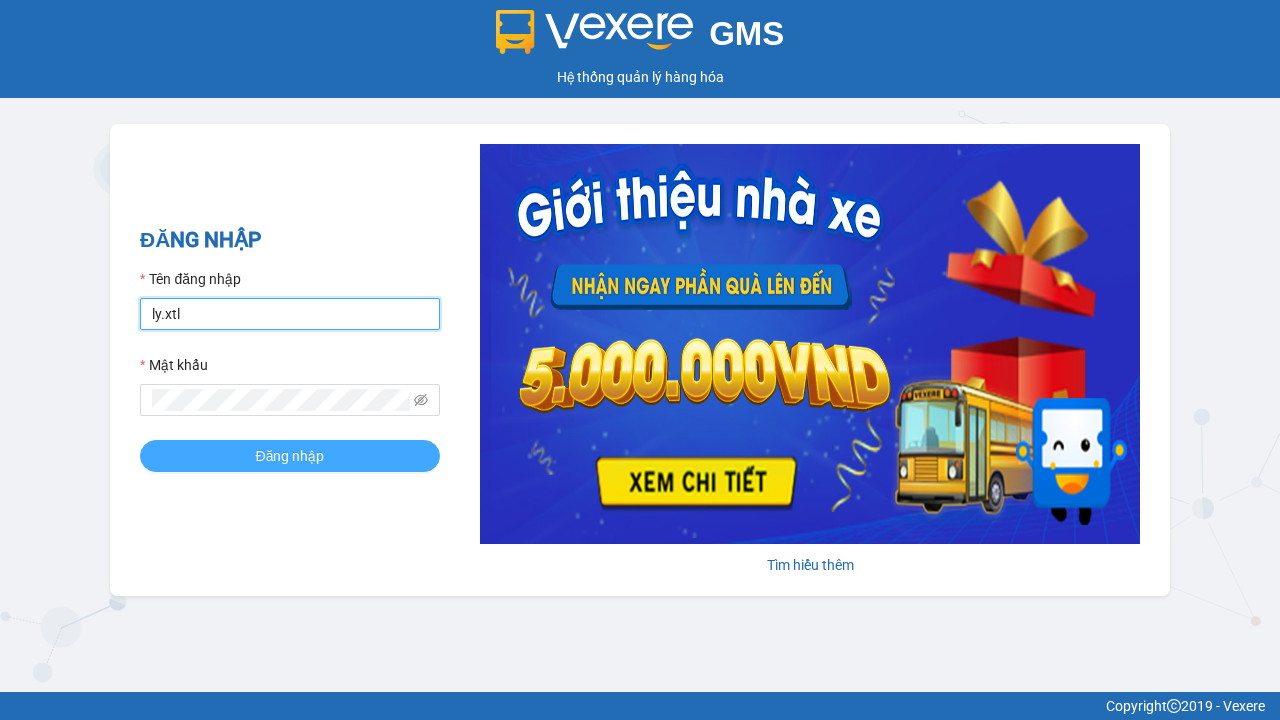 type on "ly.xtl" 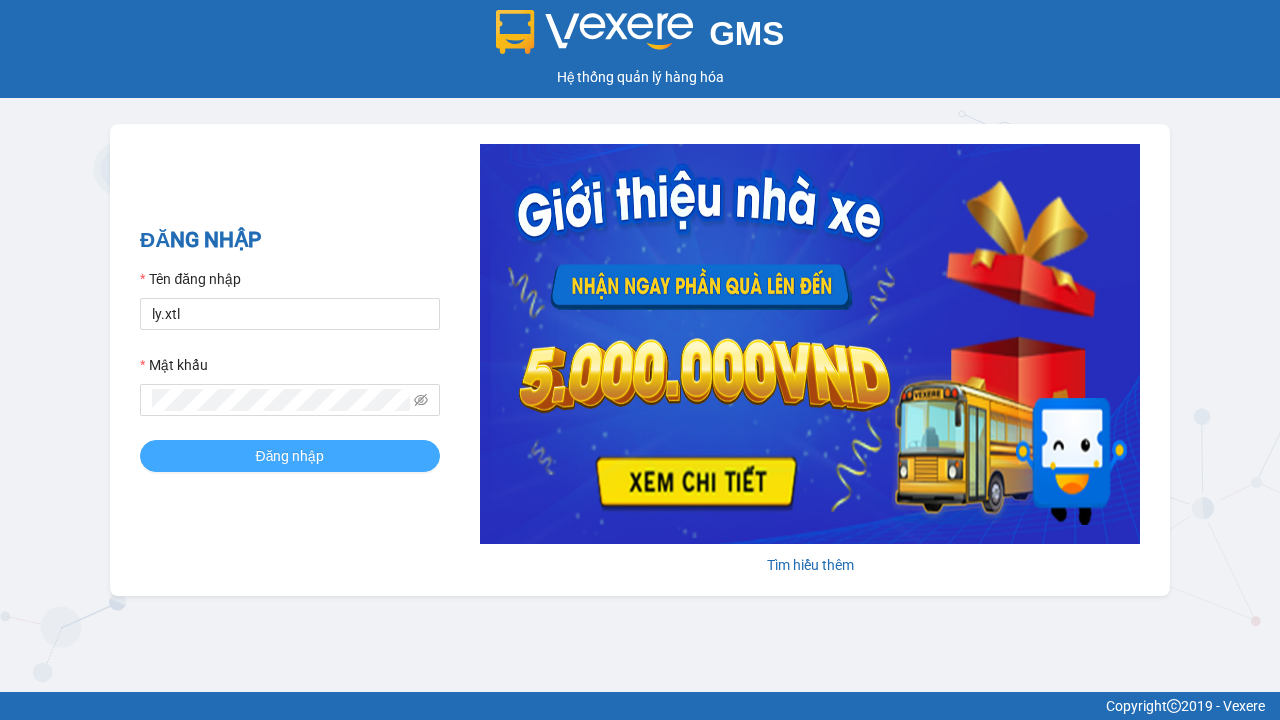 click on "Đăng nhập" at bounding box center [290, 456] 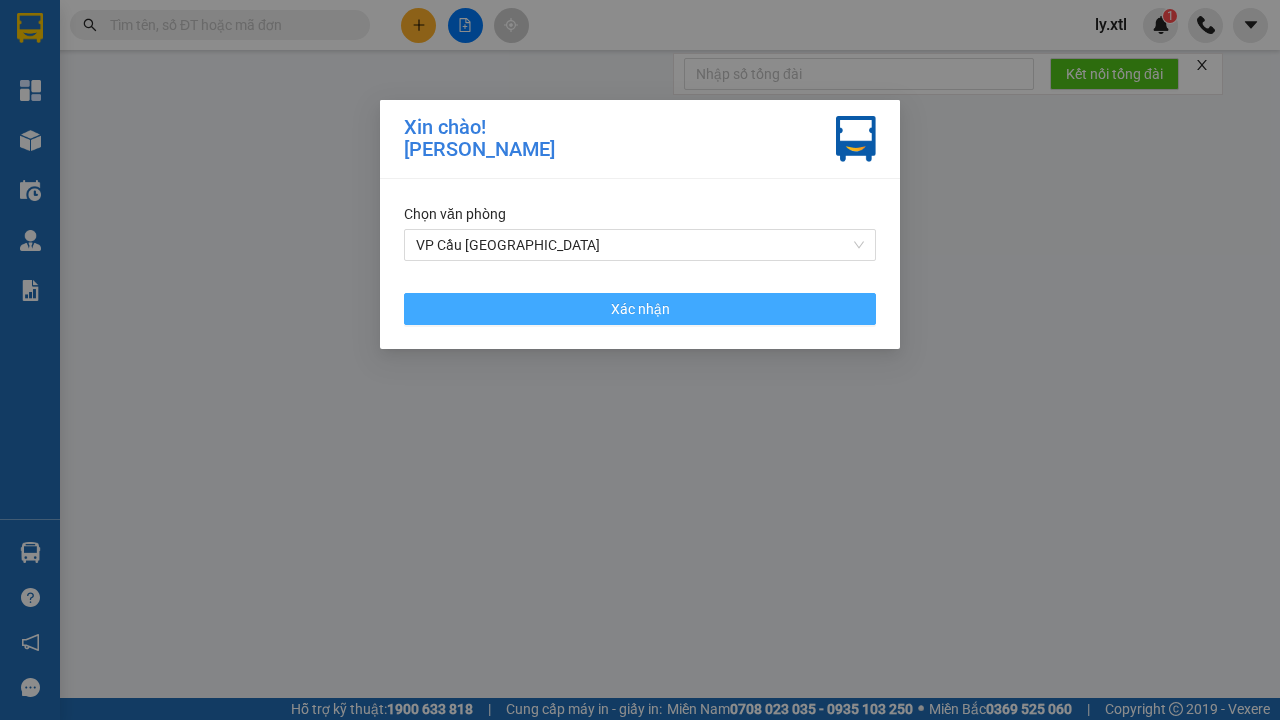 click on "VP Cầu [GEOGRAPHIC_DATA]" at bounding box center [640, 245] 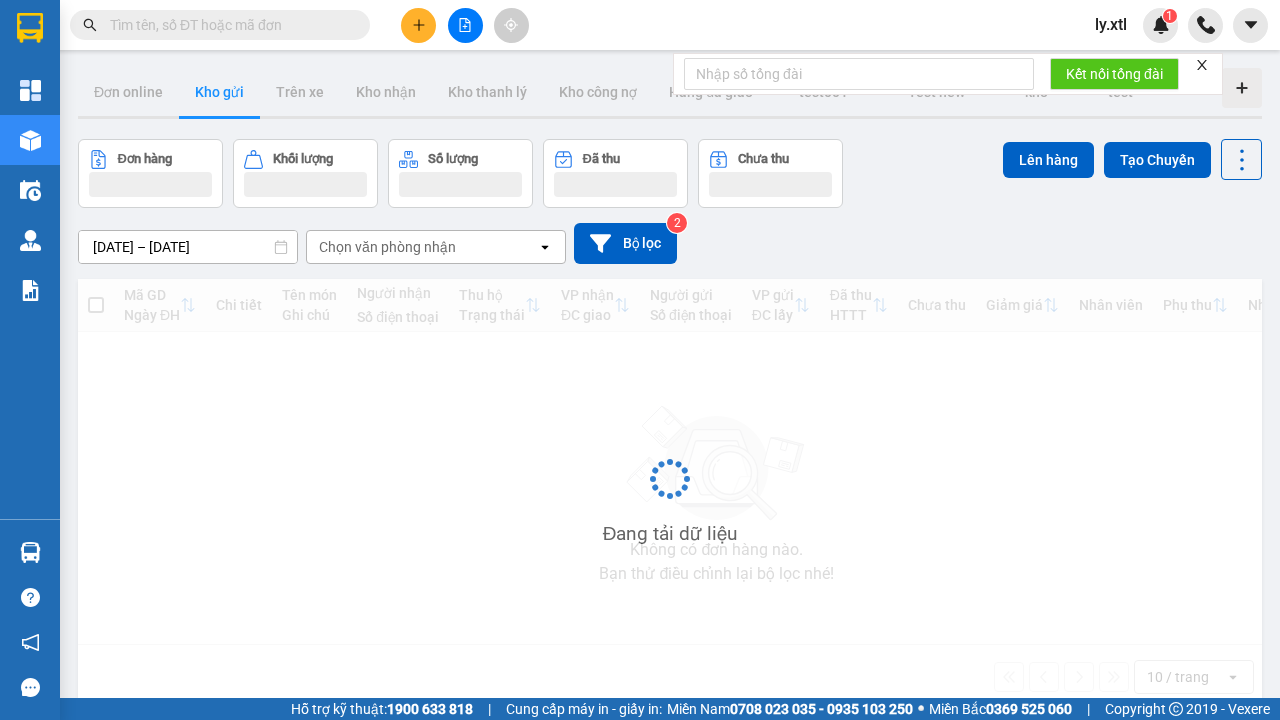 click 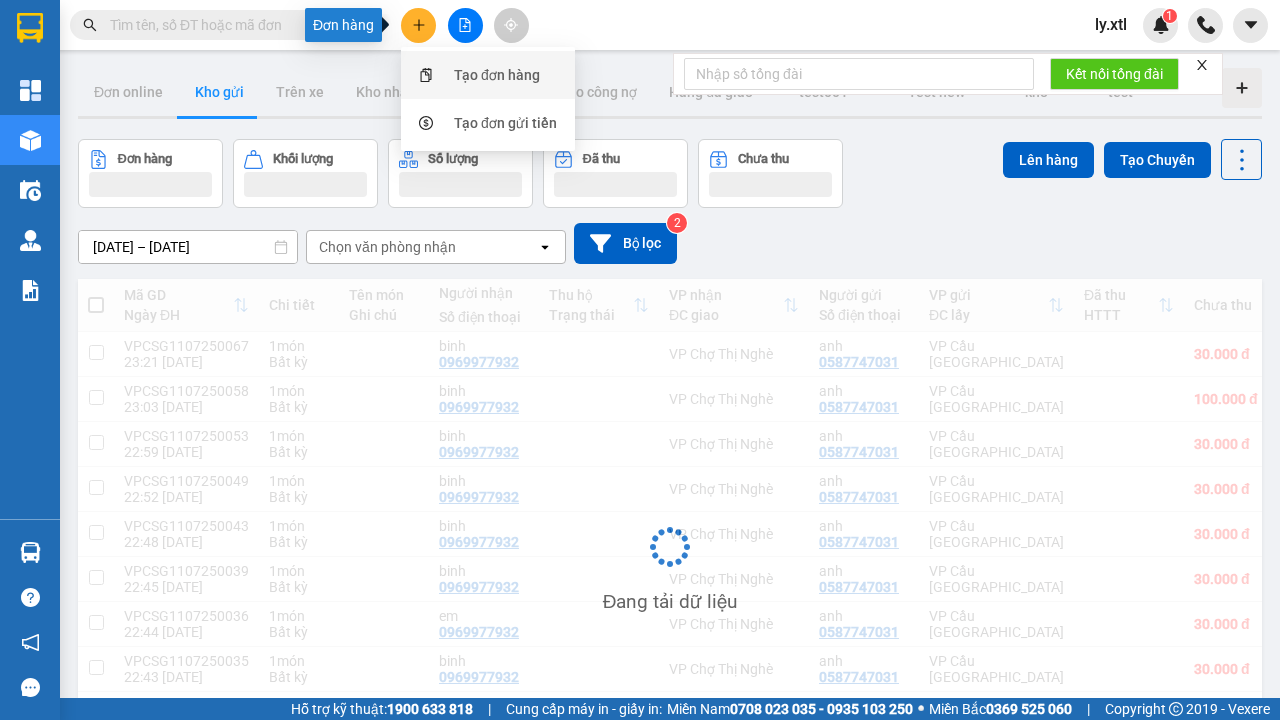 click on "Tạo đơn hàng" at bounding box center (497, 75) 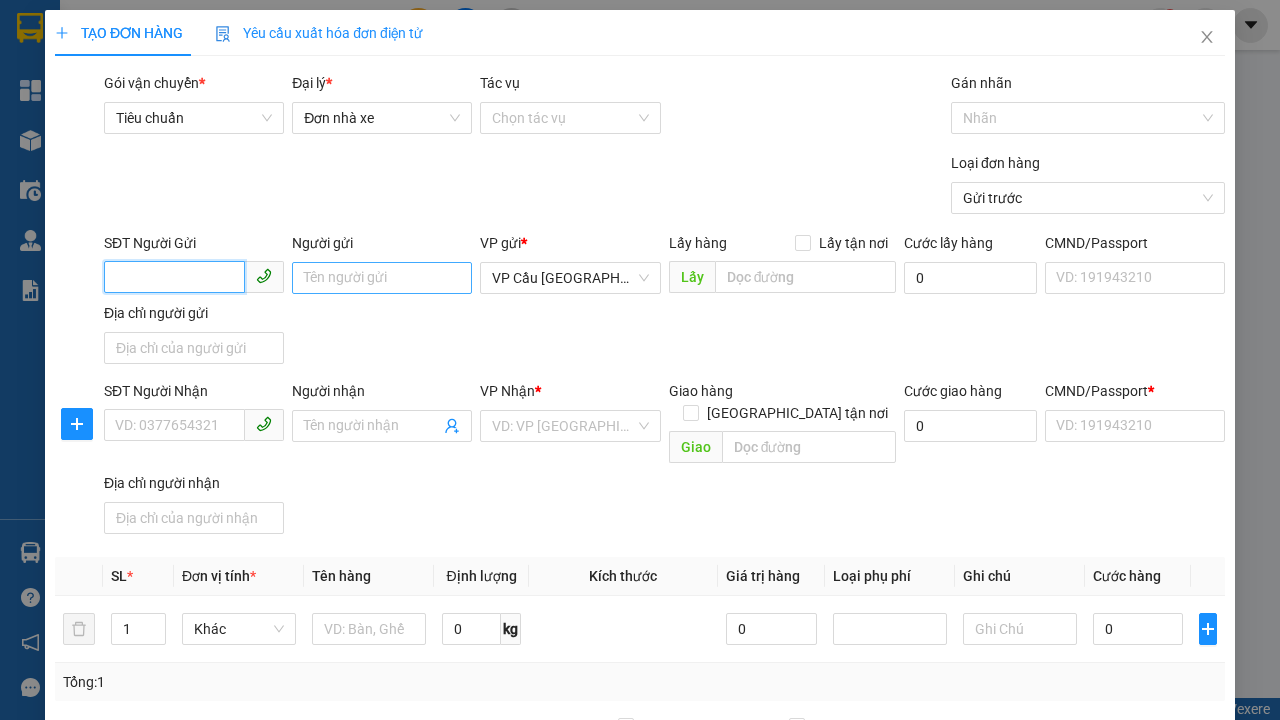 click on "SĐT Người Gửi" at bounding box center [174, 277] 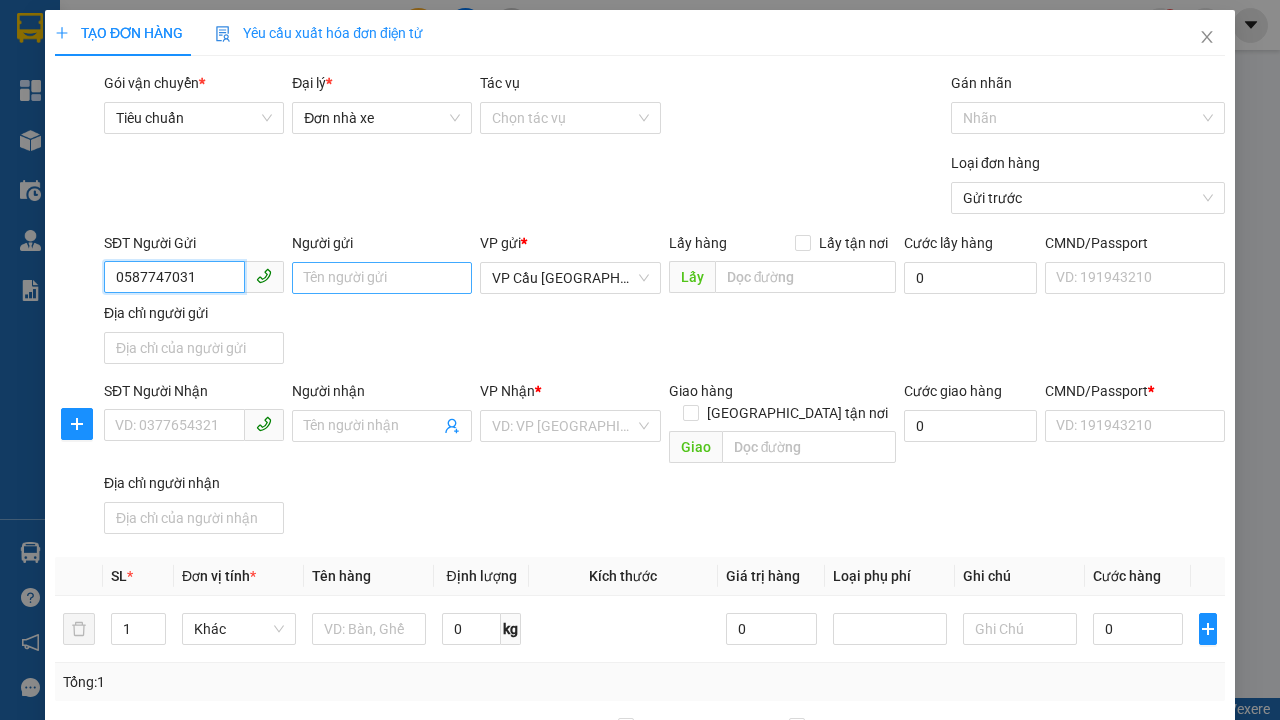 type on "0587747031" 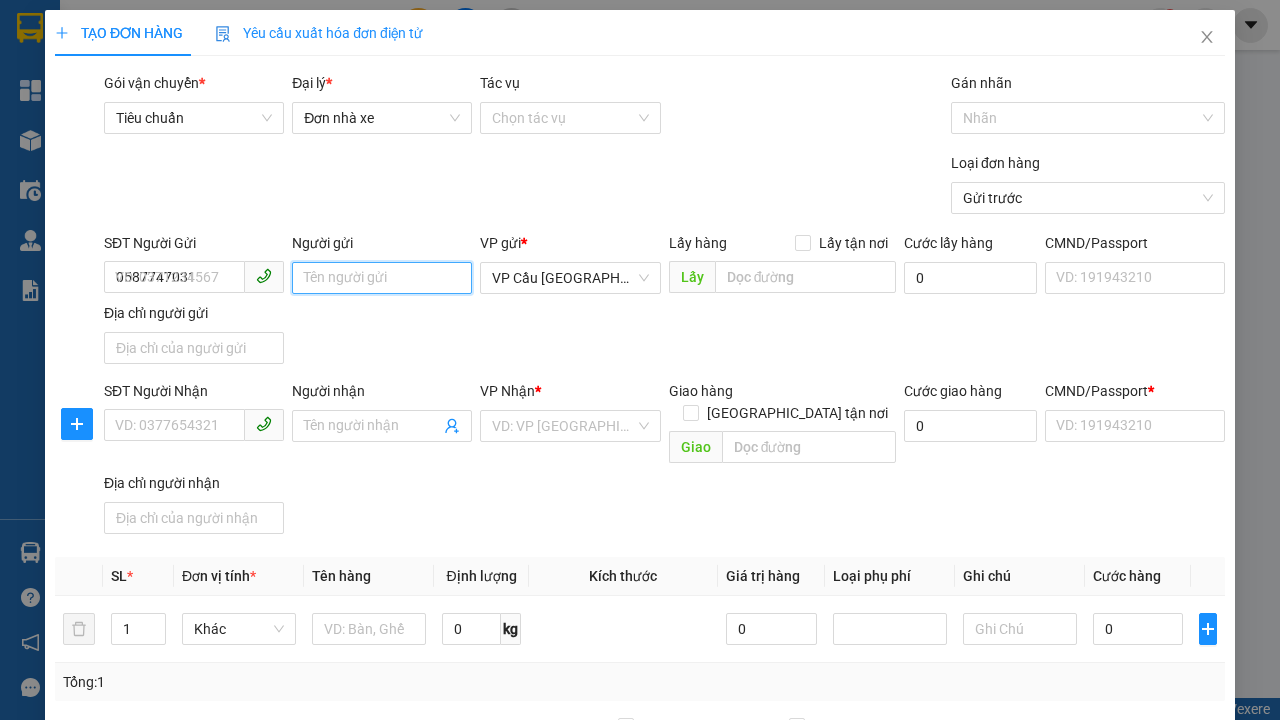 click on "Người gửi" at bounding box center (382, 278) 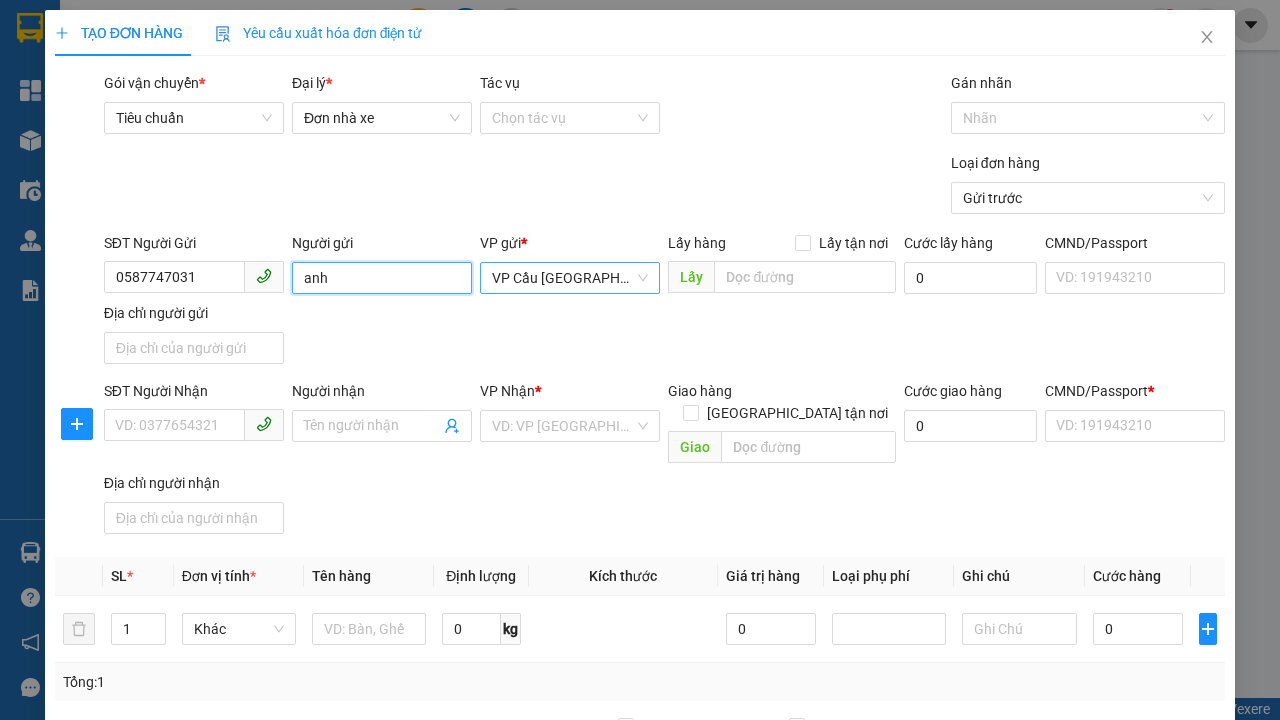 click on "VP Cầu [GEOGRAPHIC_DATA]" at bounding box center [570, 278] 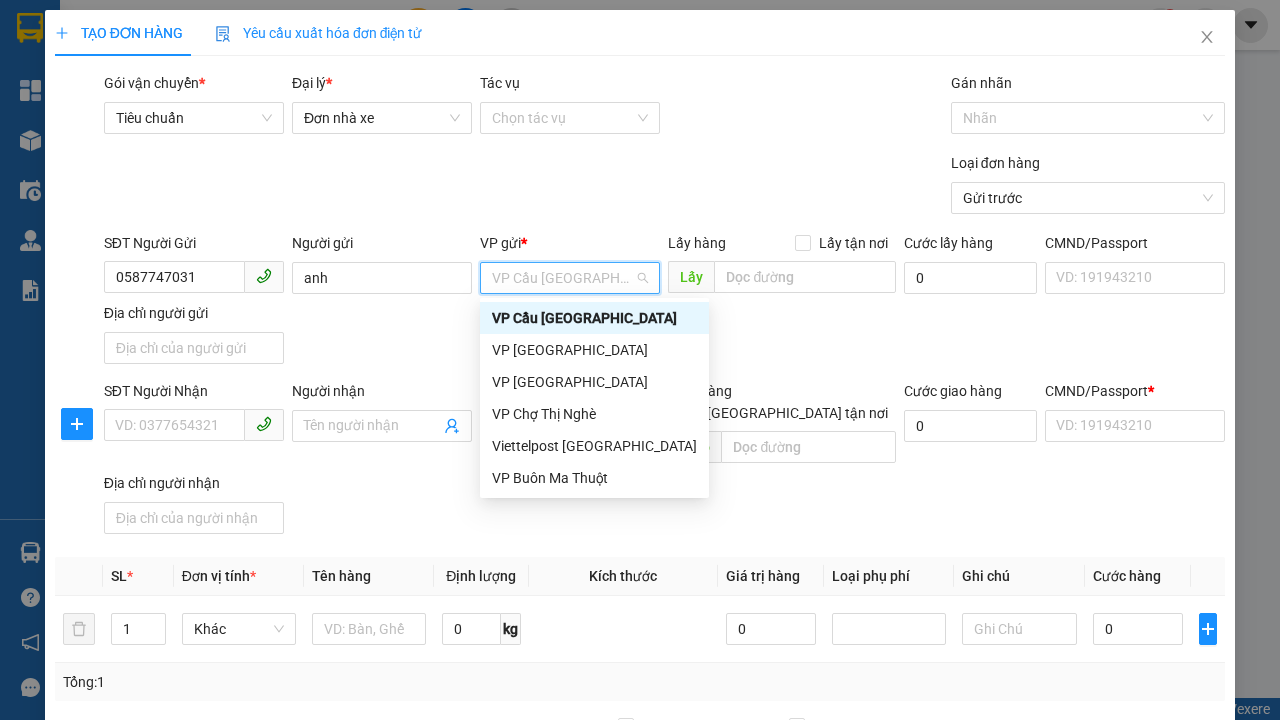 click on "VP Cầu [GEOGRAPHIC_DATA]" at bounding box center (594, 318) 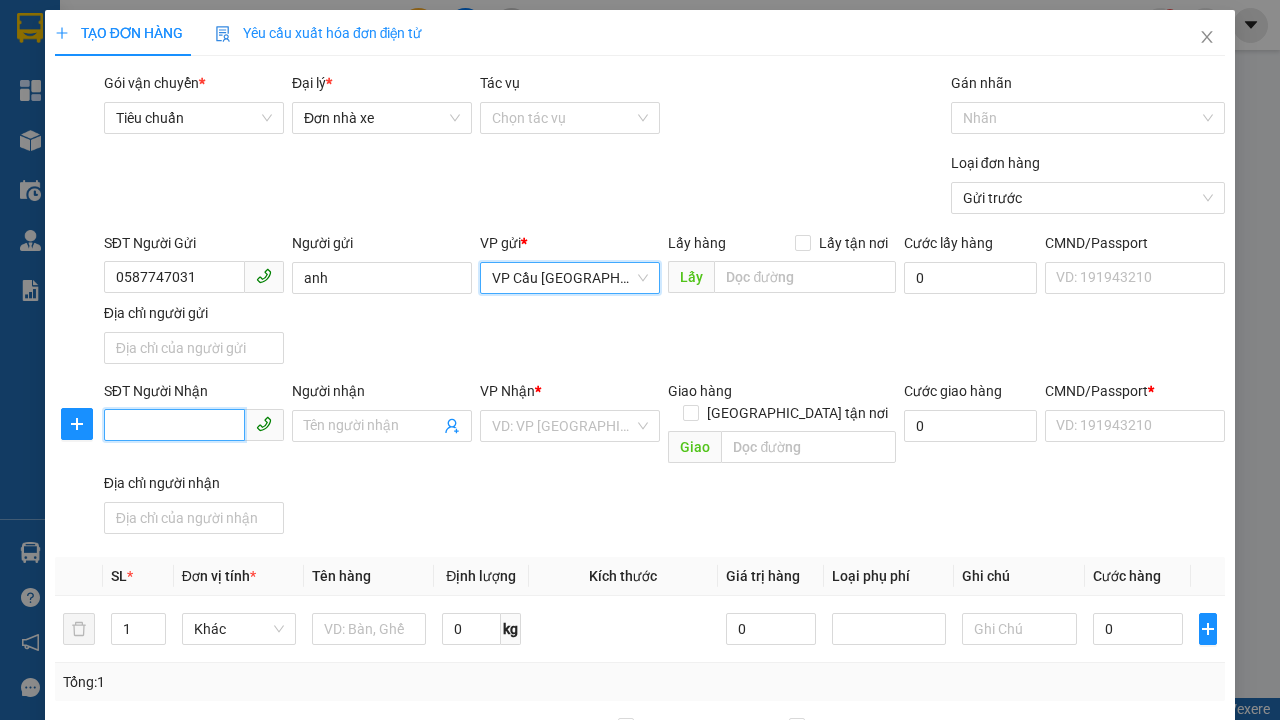 click on "SĐT Người Nhận" at bounding box center [174, 425] 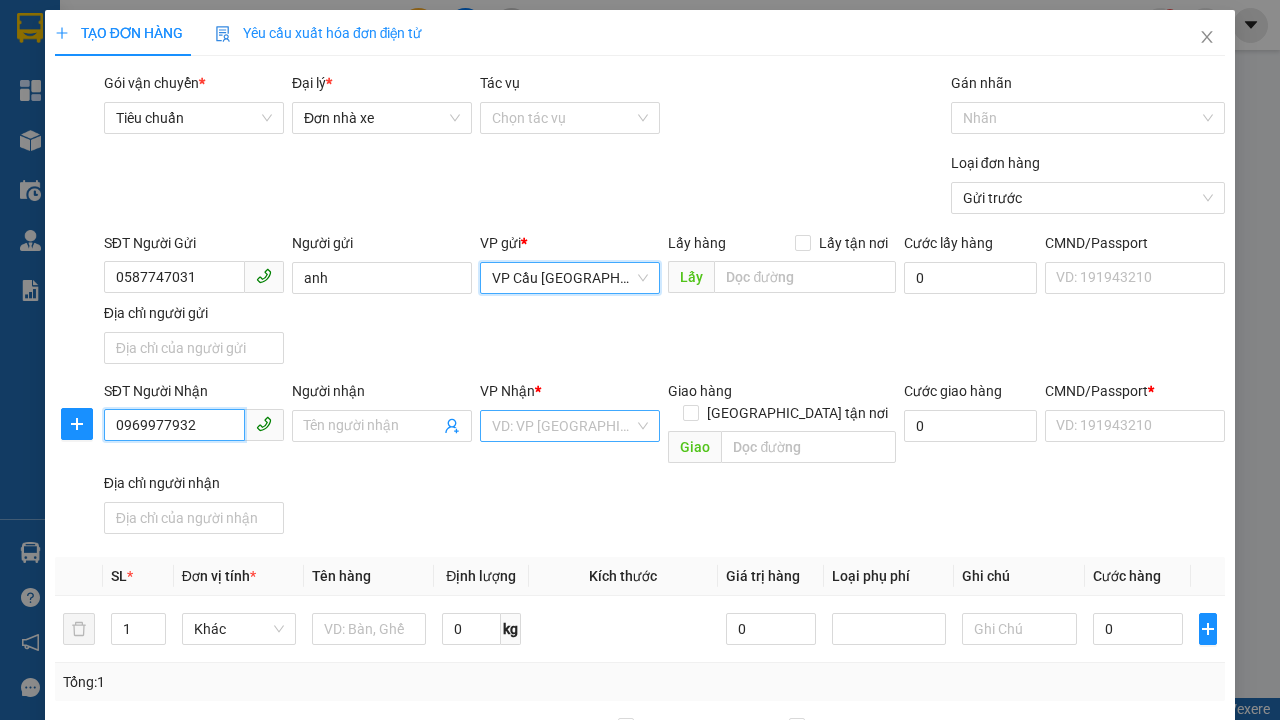 type on "0969977932" 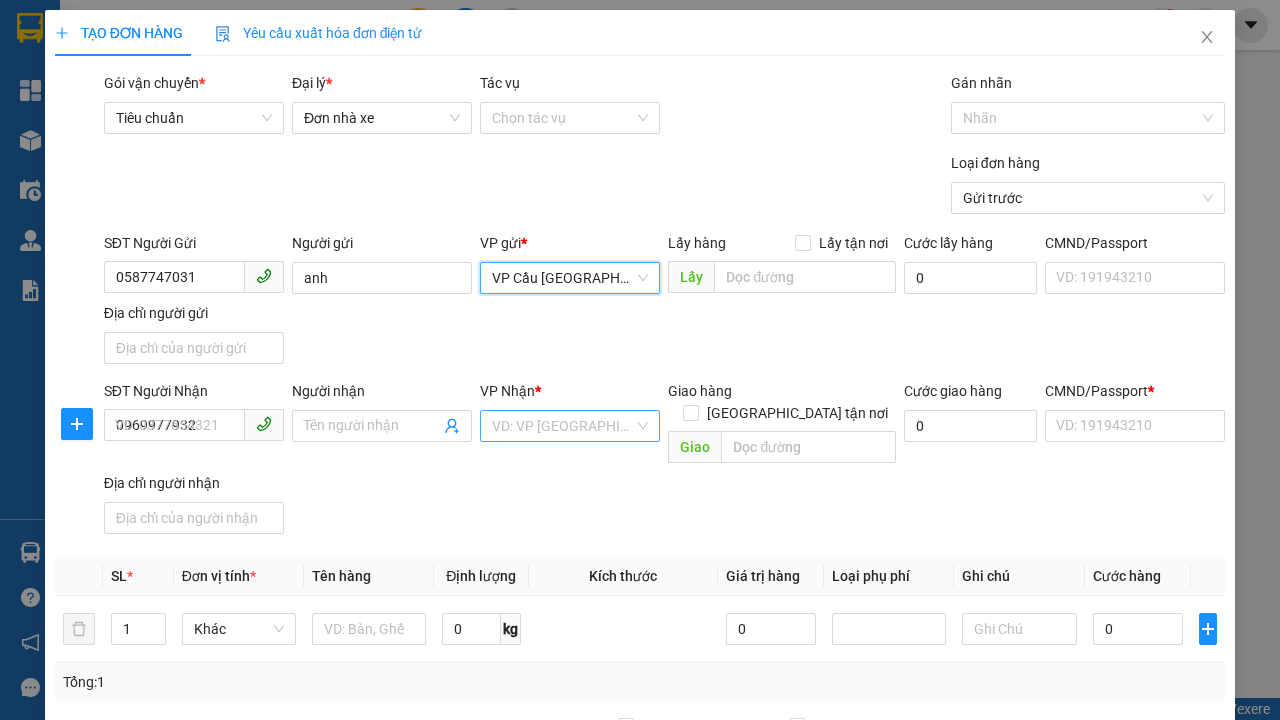 click on "Người nhận" at bounding box center (372, 426) 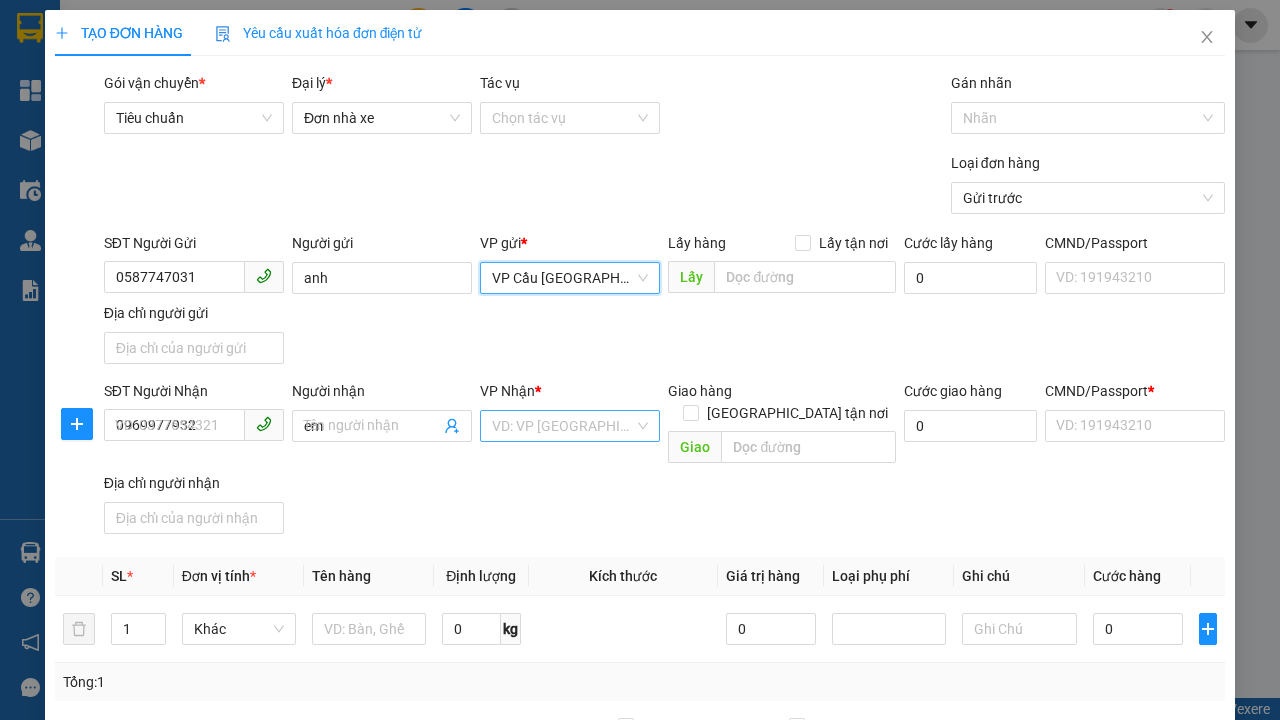 type on "em" 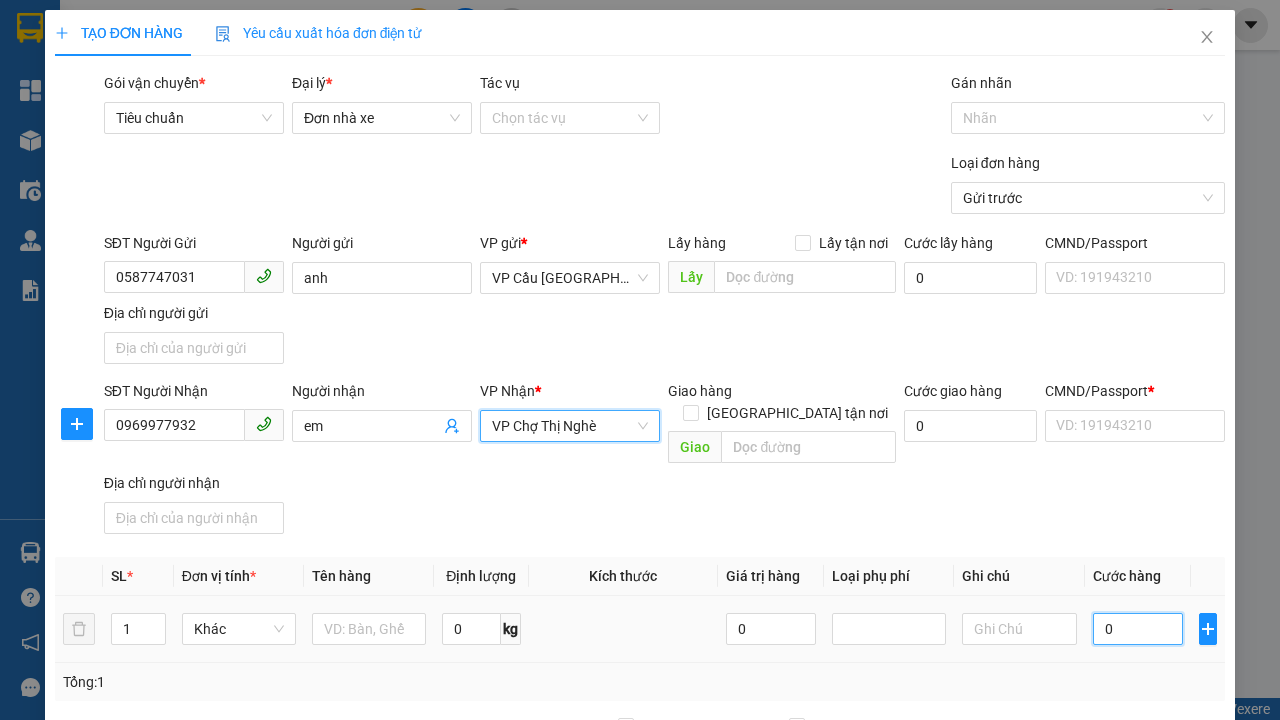 click on "0" at bounding box center [1138, 629] 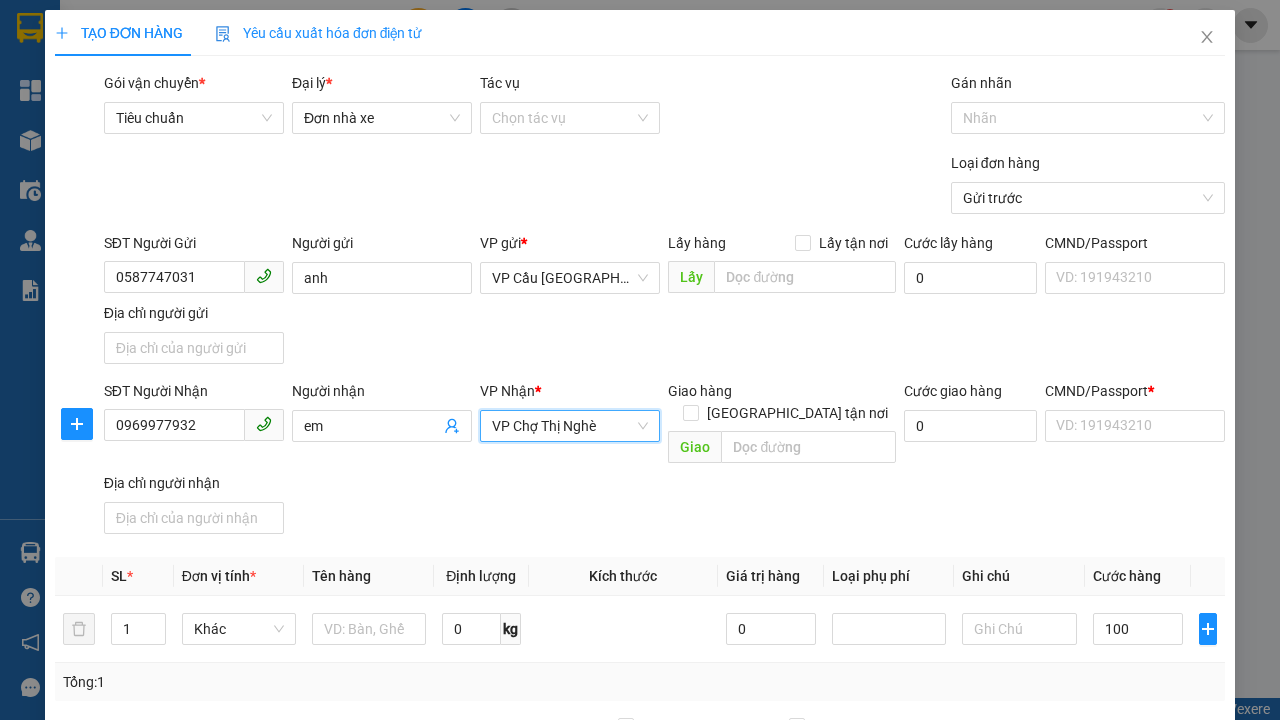 click on "SĐT Người Nhận 0969977932 Người nhận em VP Nhận  * VP Chợ Thị Nghè VP Chợ Thị Nghè Giao hàng Giao tận nơi Giao Cước giao hàng 0 CMND/Passport  * VD: [PASSPORT] Địa chỉ người nhận" at bounding box center [664, 461] 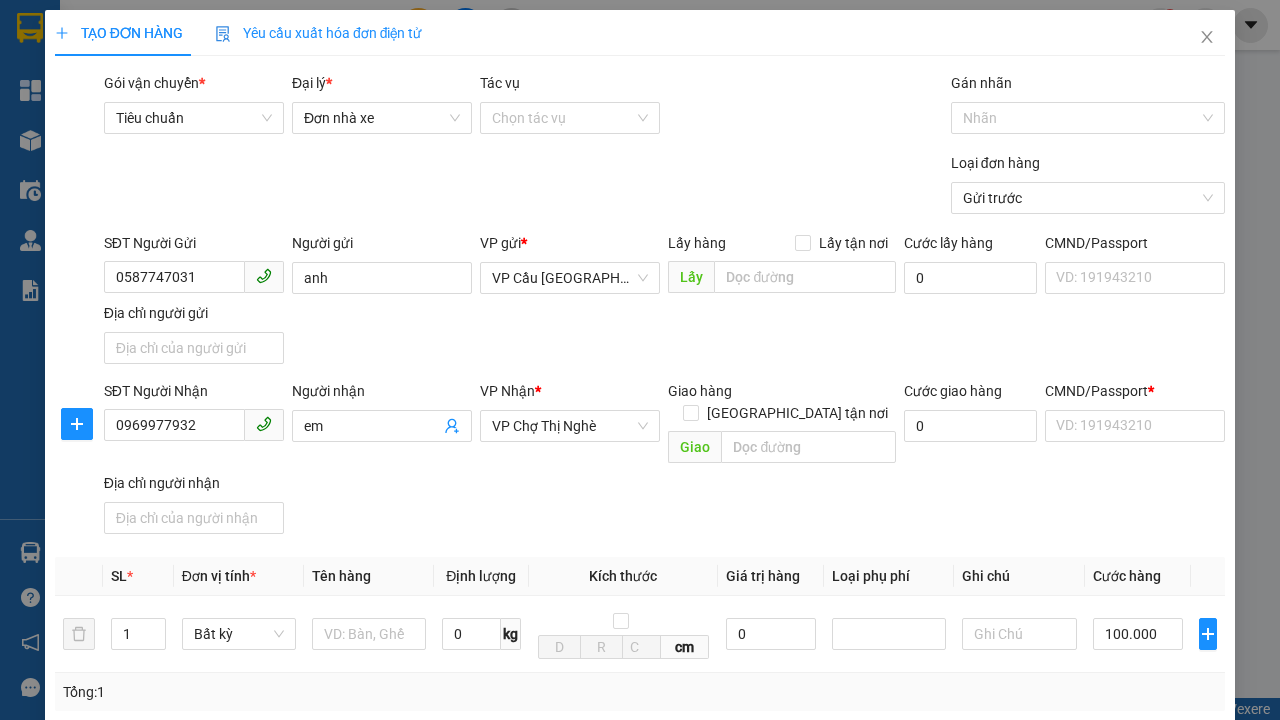 type on "30.000" 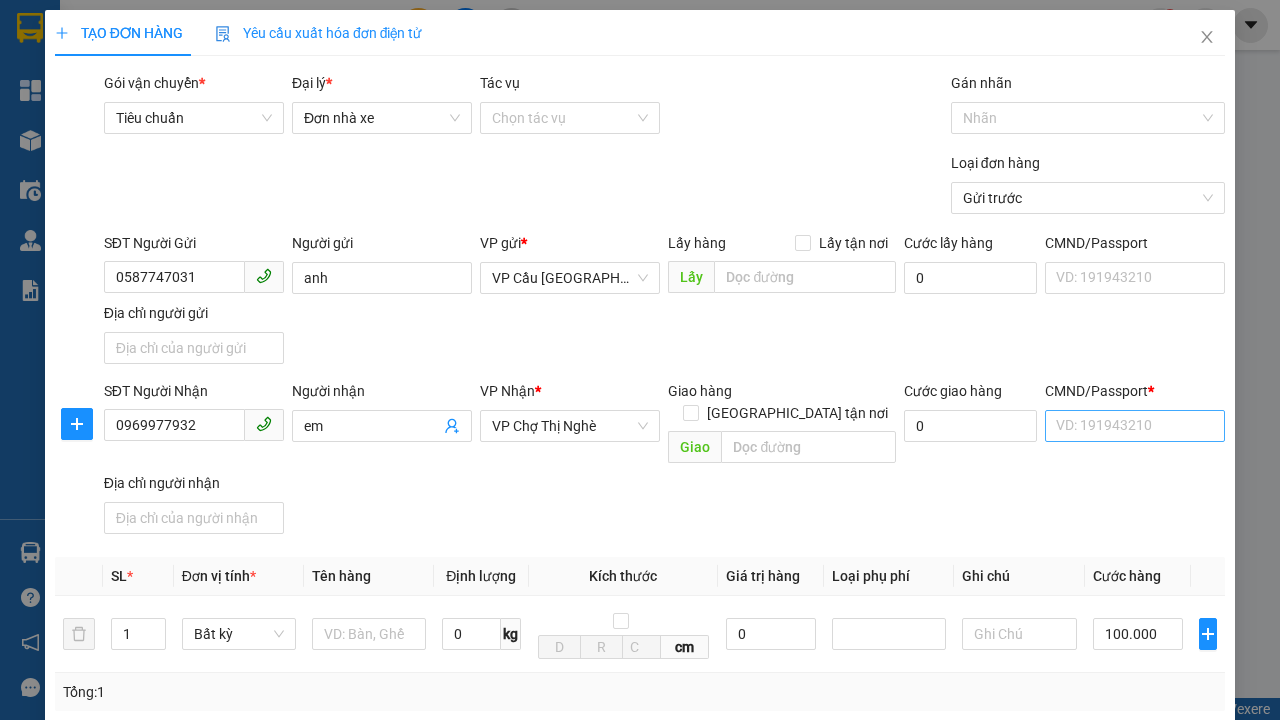 click on "[PERSON_NAME]" at bounding box center (1027, 1079) 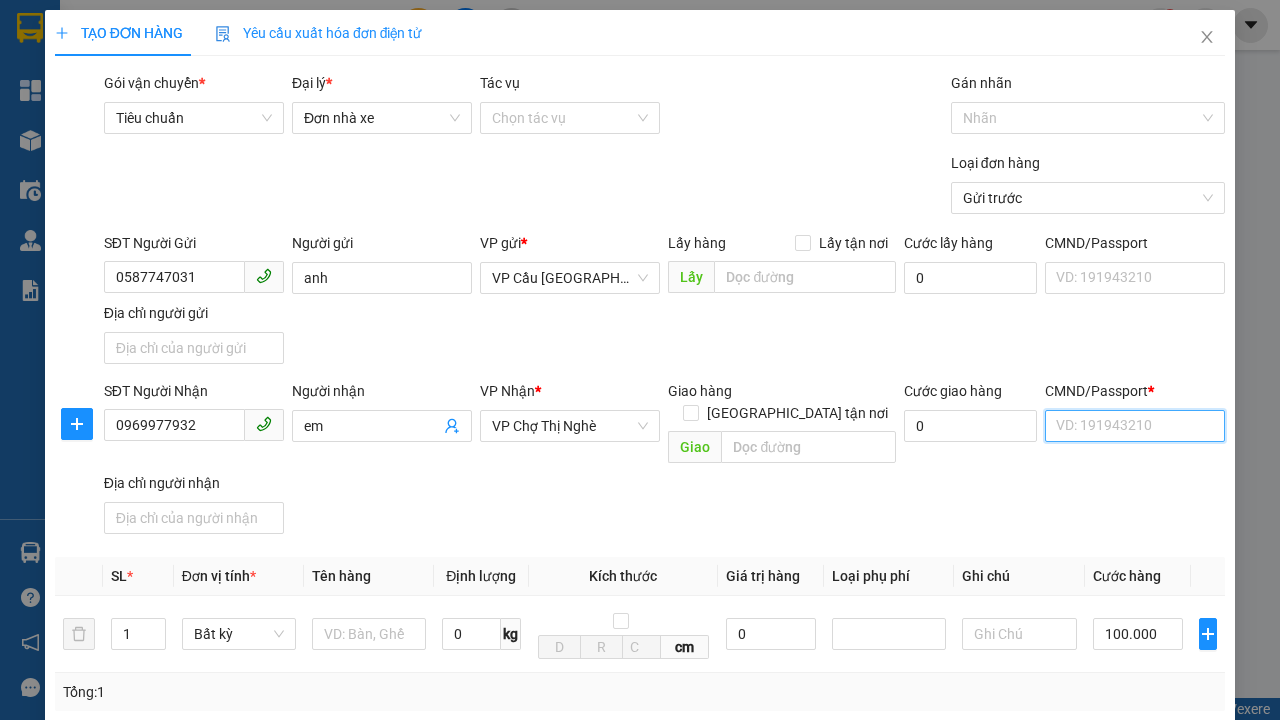 click on "CMND/Passport  *" at bounding box center [1135, 426] 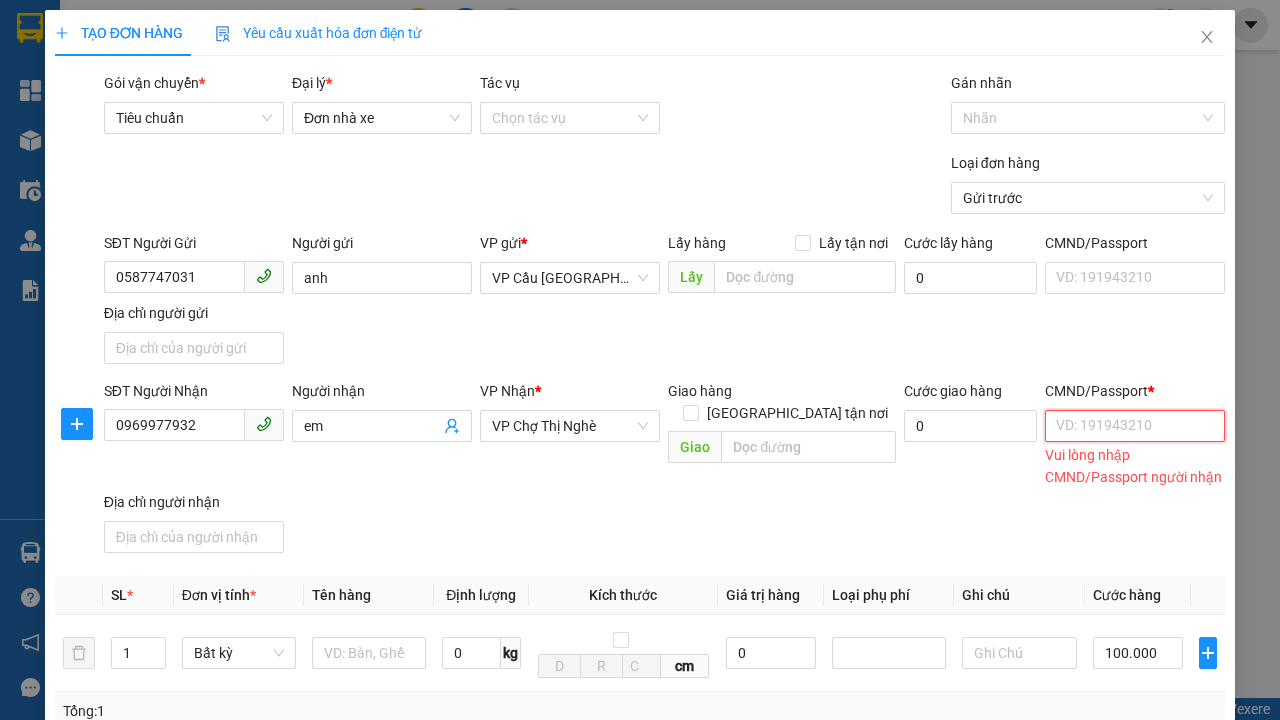 scroll, scrollTop: 392, scrollLeft: 0, axis: vertical 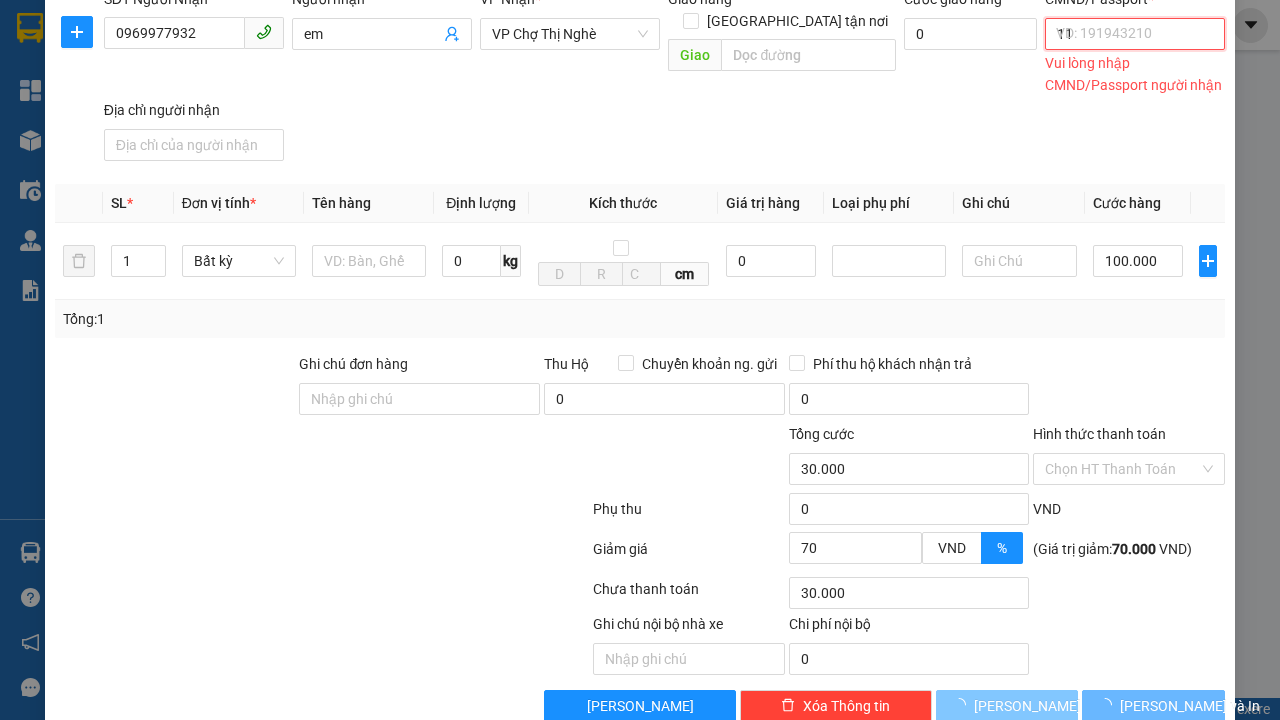 type on "11" 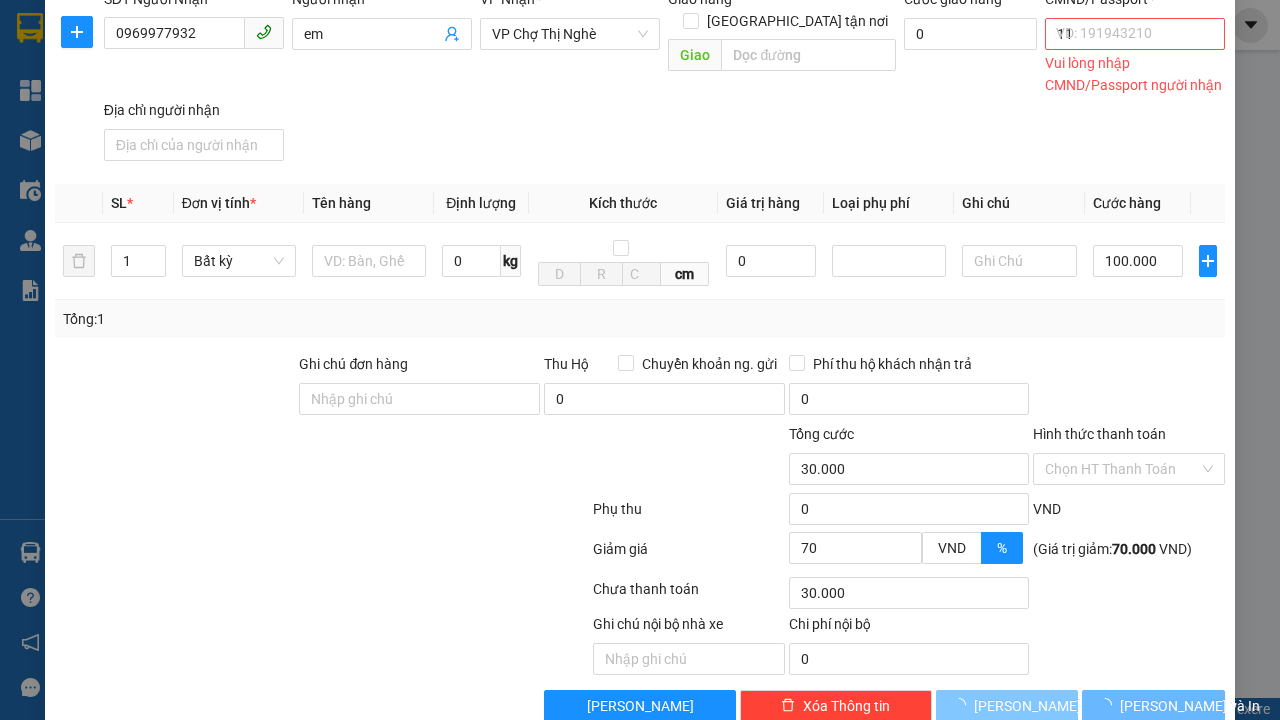 click on "[PERSON_NAME]" at bounding box center [1027, 706] 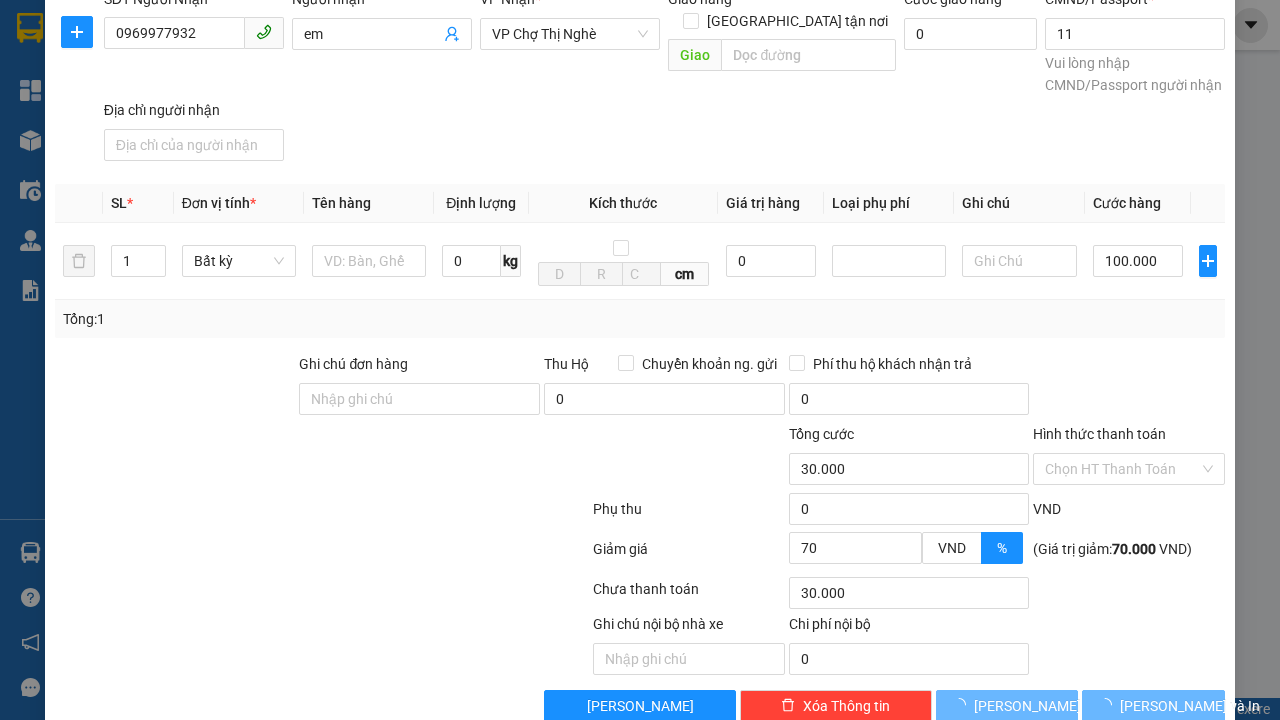 click 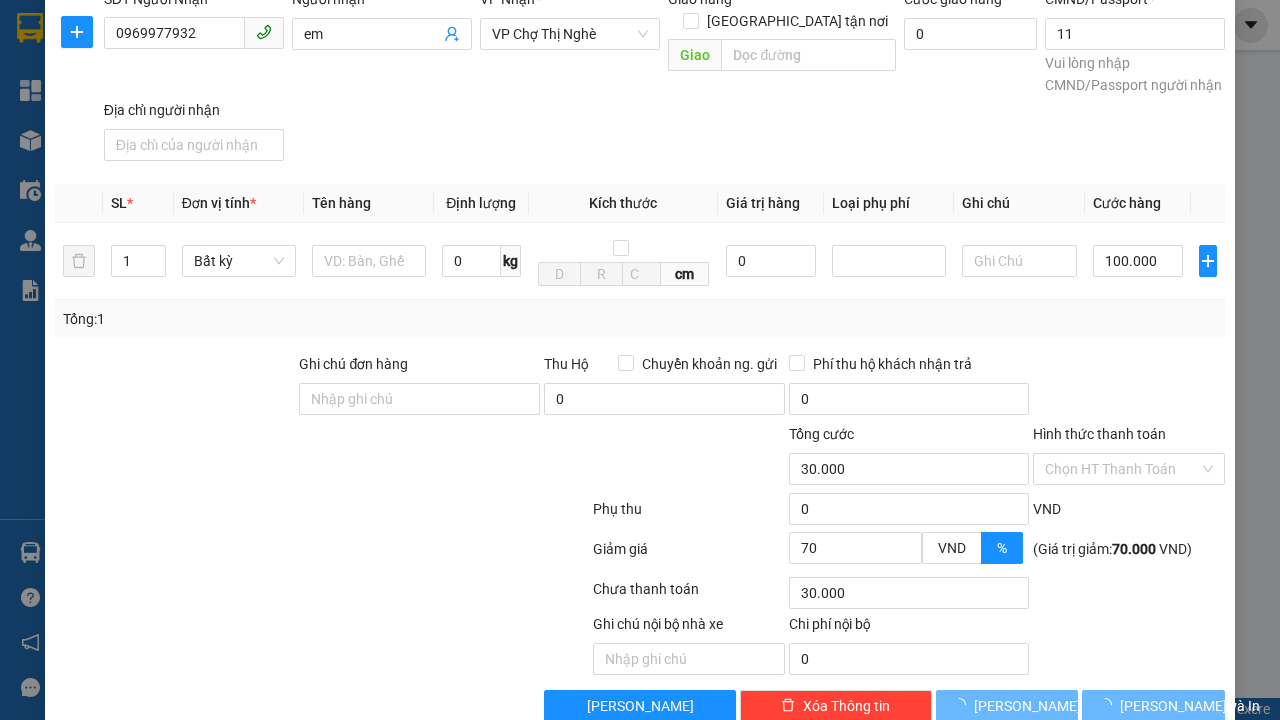 scroll, scrollTop: 0, scrollLeft: 0, axis: both 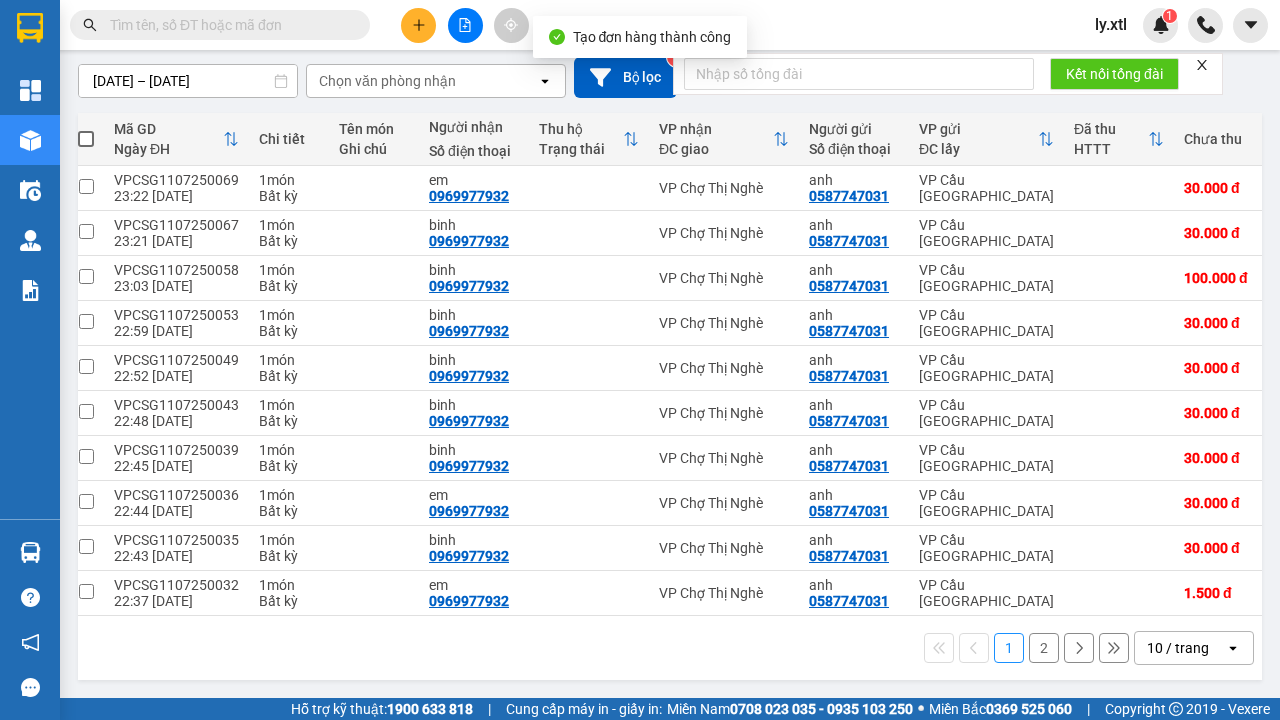 click at bounding box center [86, 186] 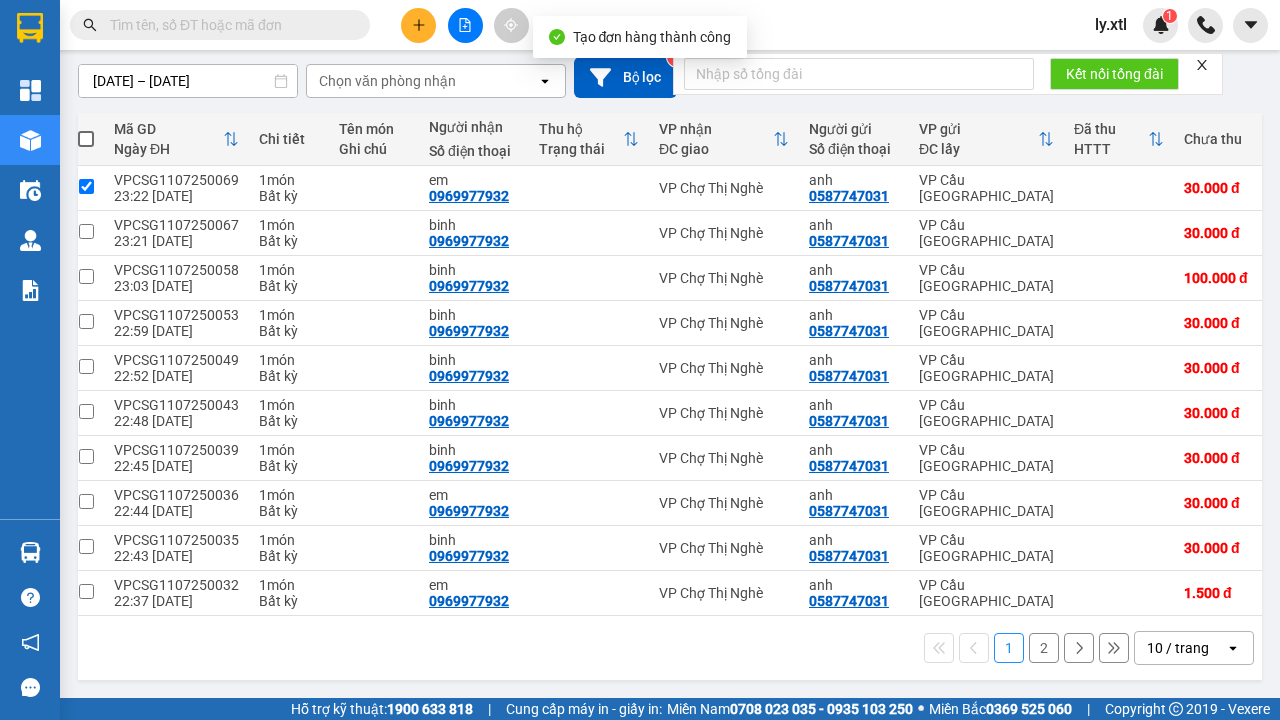 checkbox on "true" 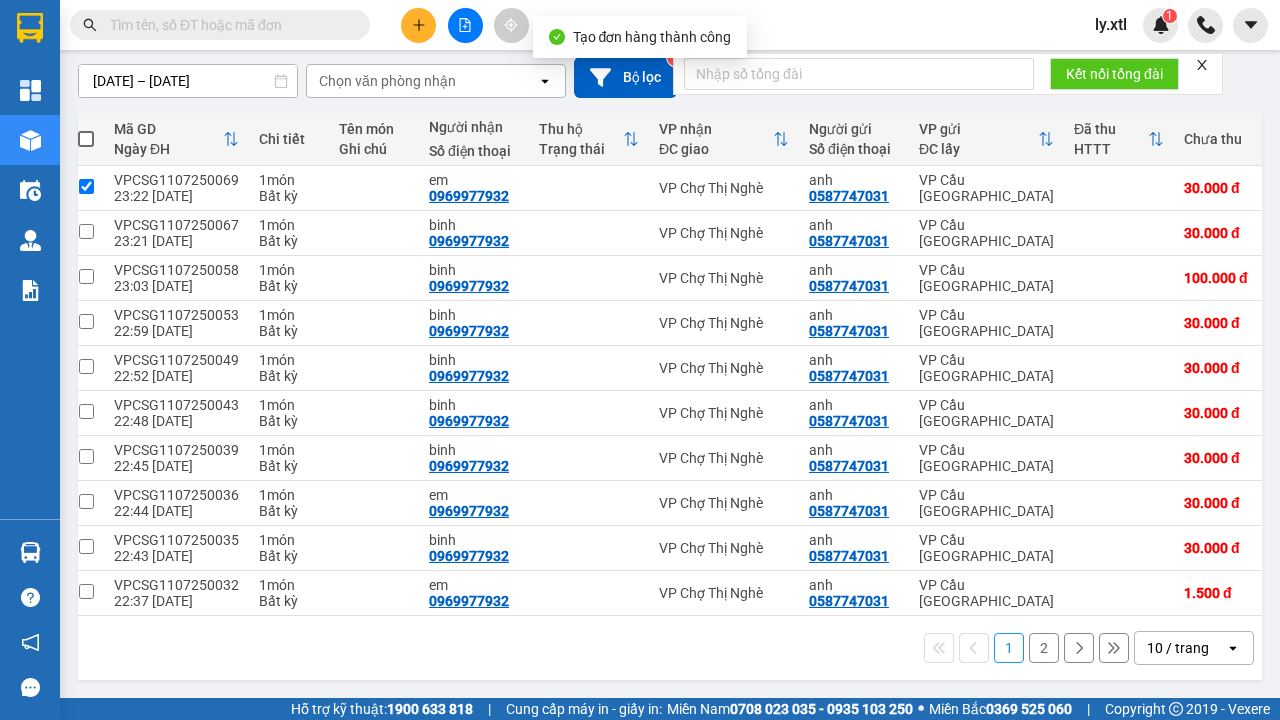 click on "Lên hàng" at bounding box center [1048, -9] 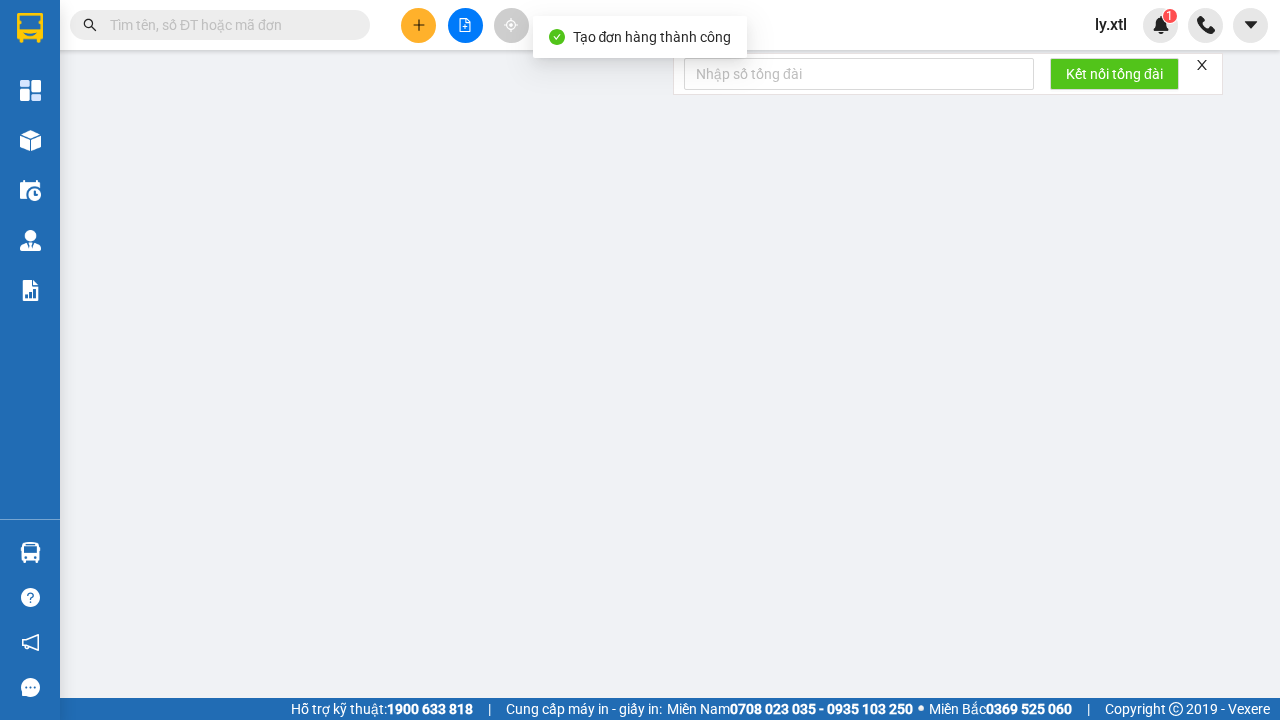 scroll, scrollTop: 0, scrollLeft: 0, axis: both 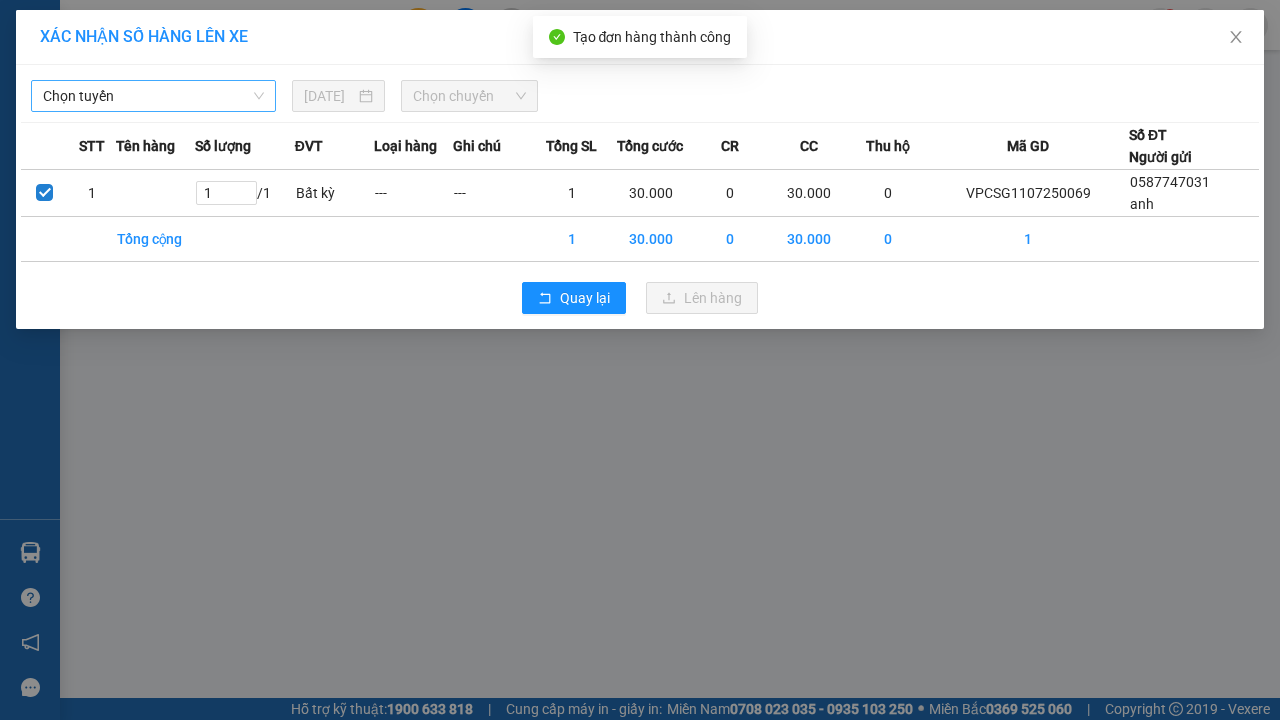 click on "Chọn tuyến" at bounding box center (153, 96) 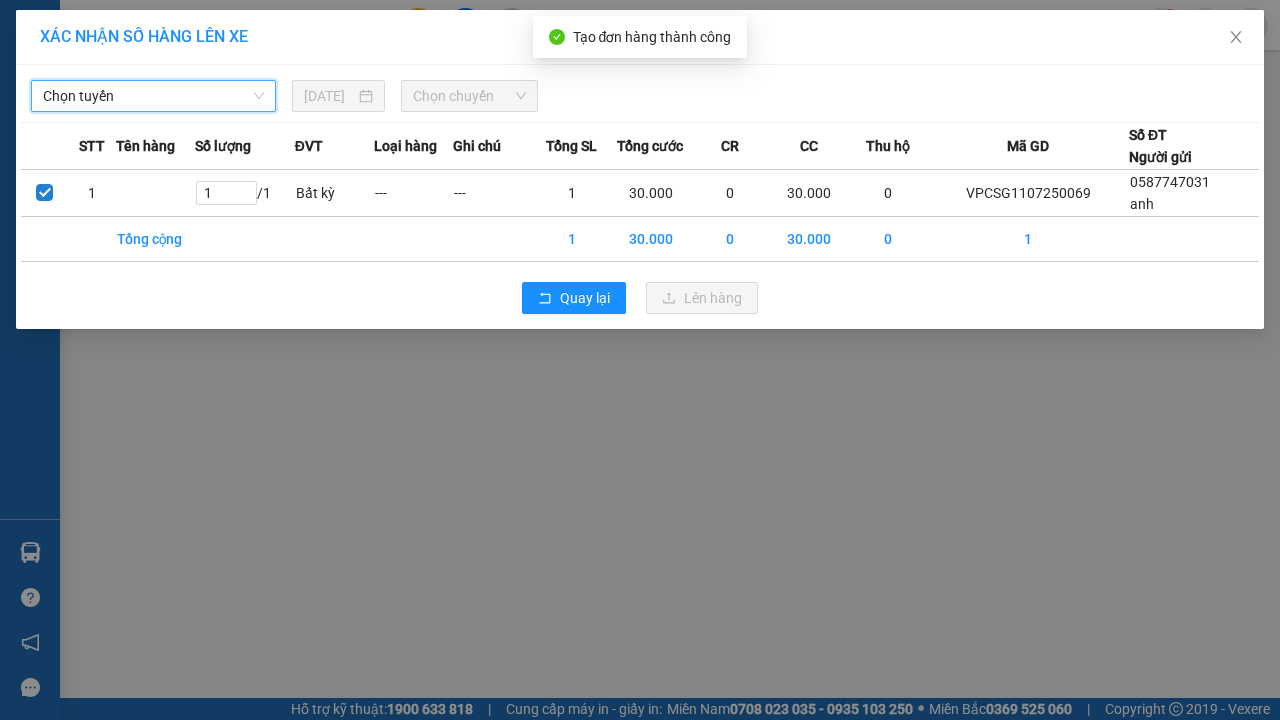 click on "[DATE]" at bounding box center [329, 96] 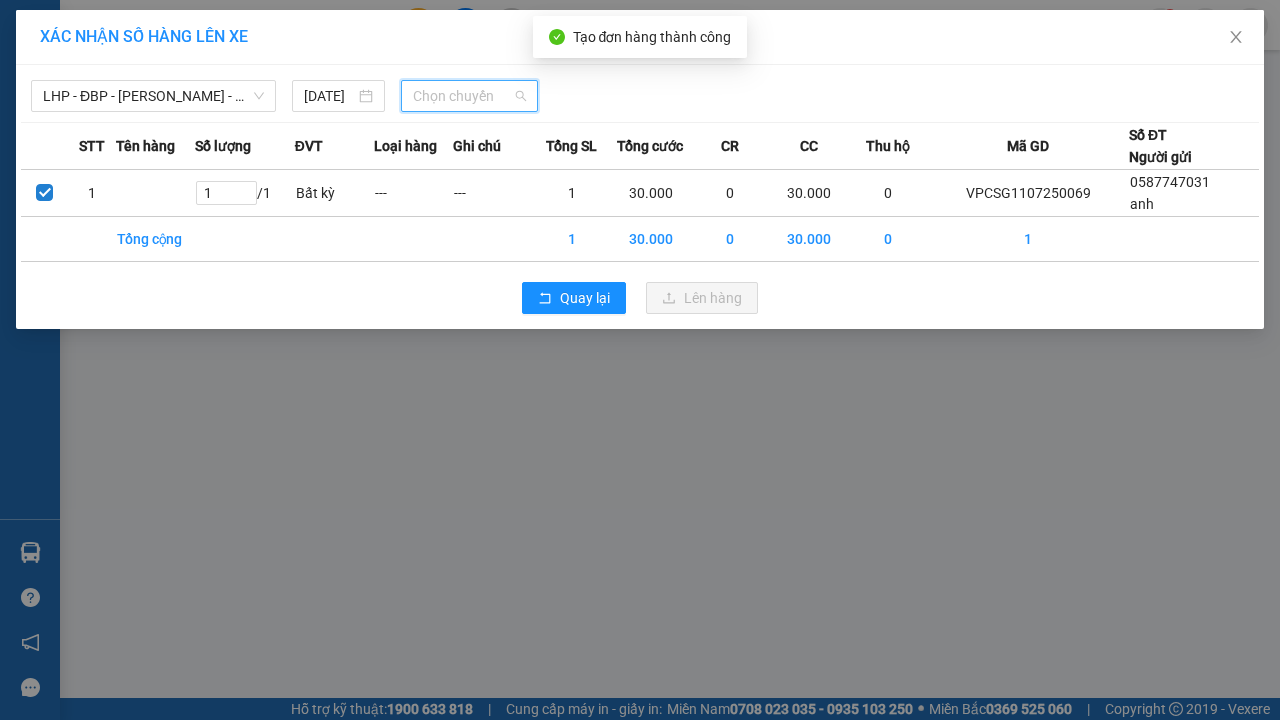 click on "00:00     - 11B-111.11" at bounding box center (491, 168) 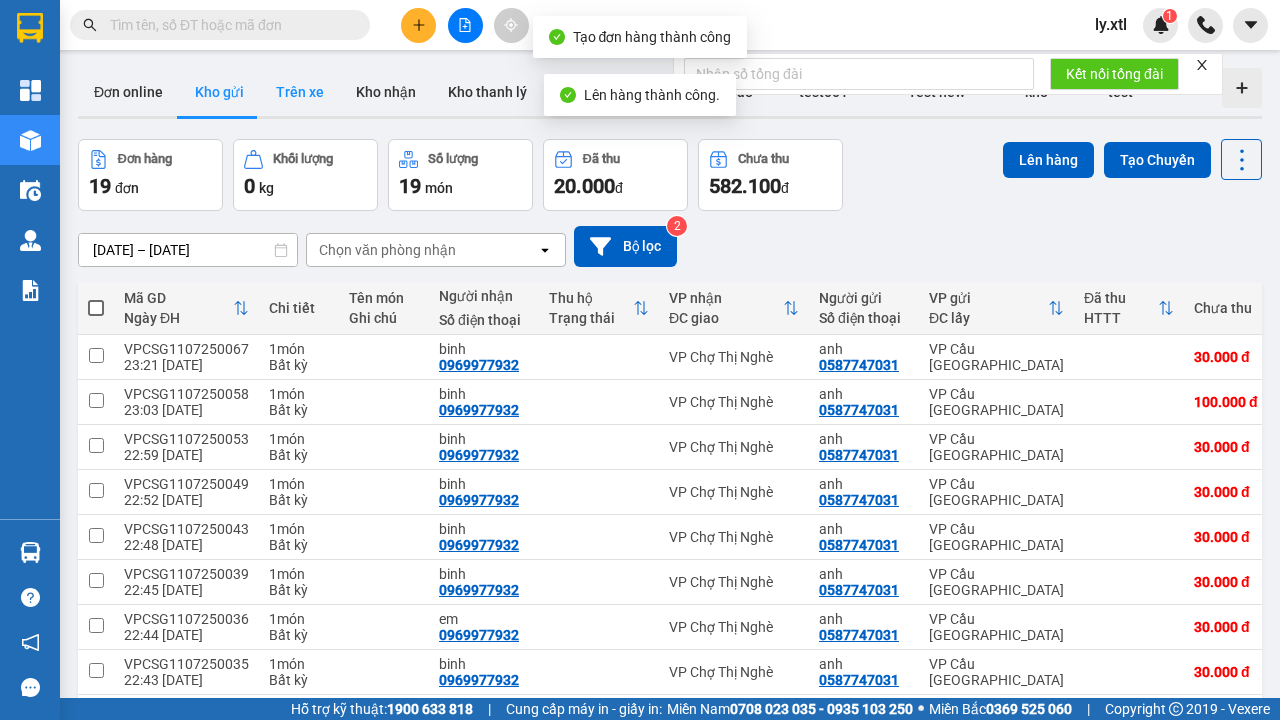 click on "Trên xe" at bounding box center [300, 92] 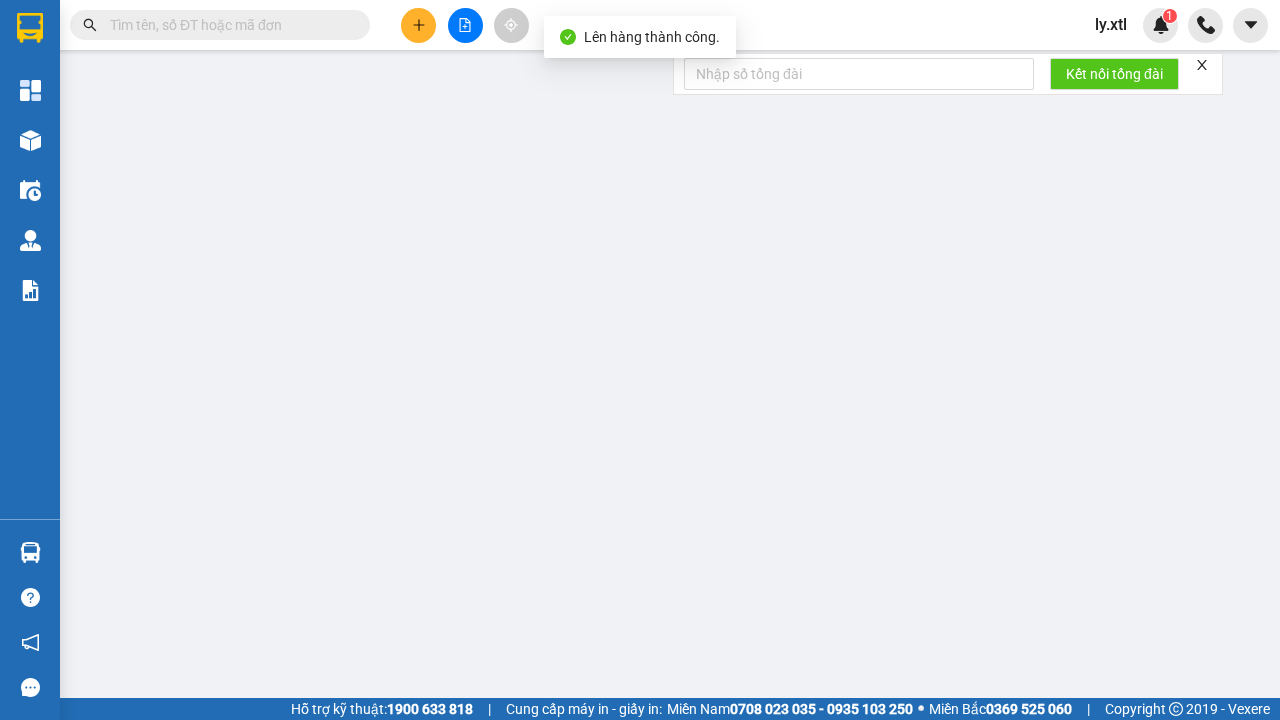 type on "0587747031" 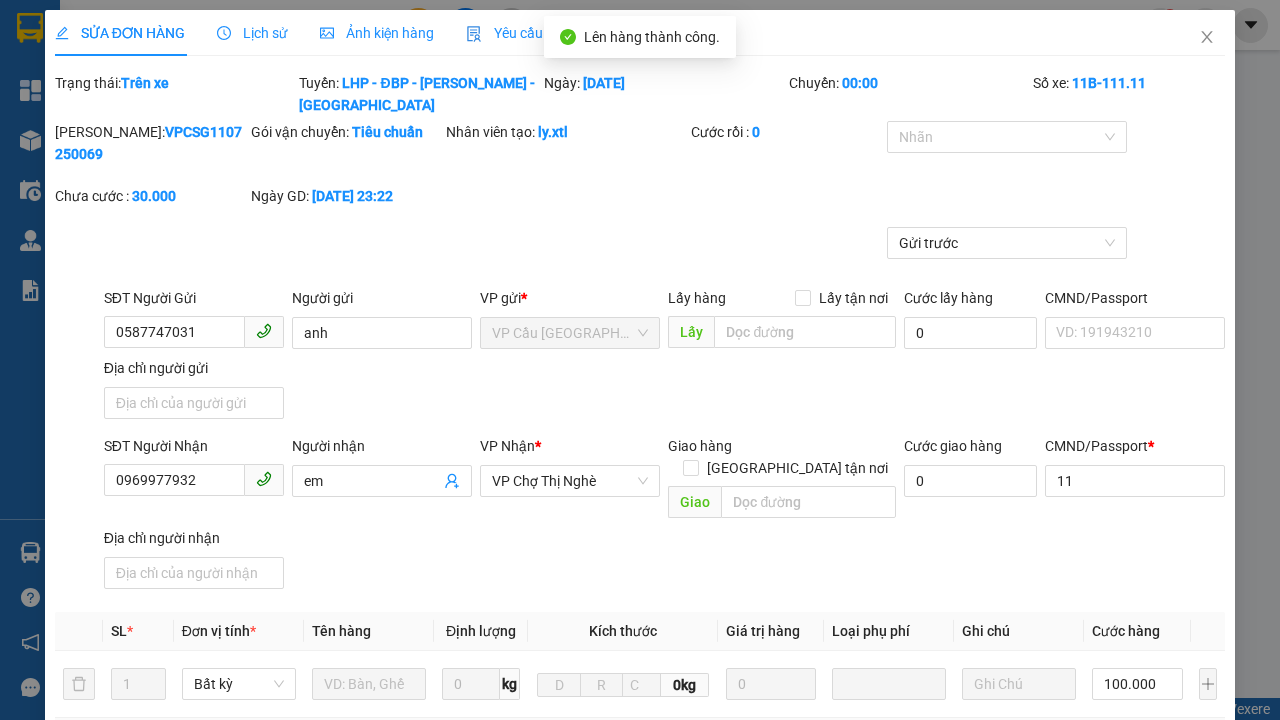 click on "Xuất hóa đơn" at bounding box center (1165, 1125) 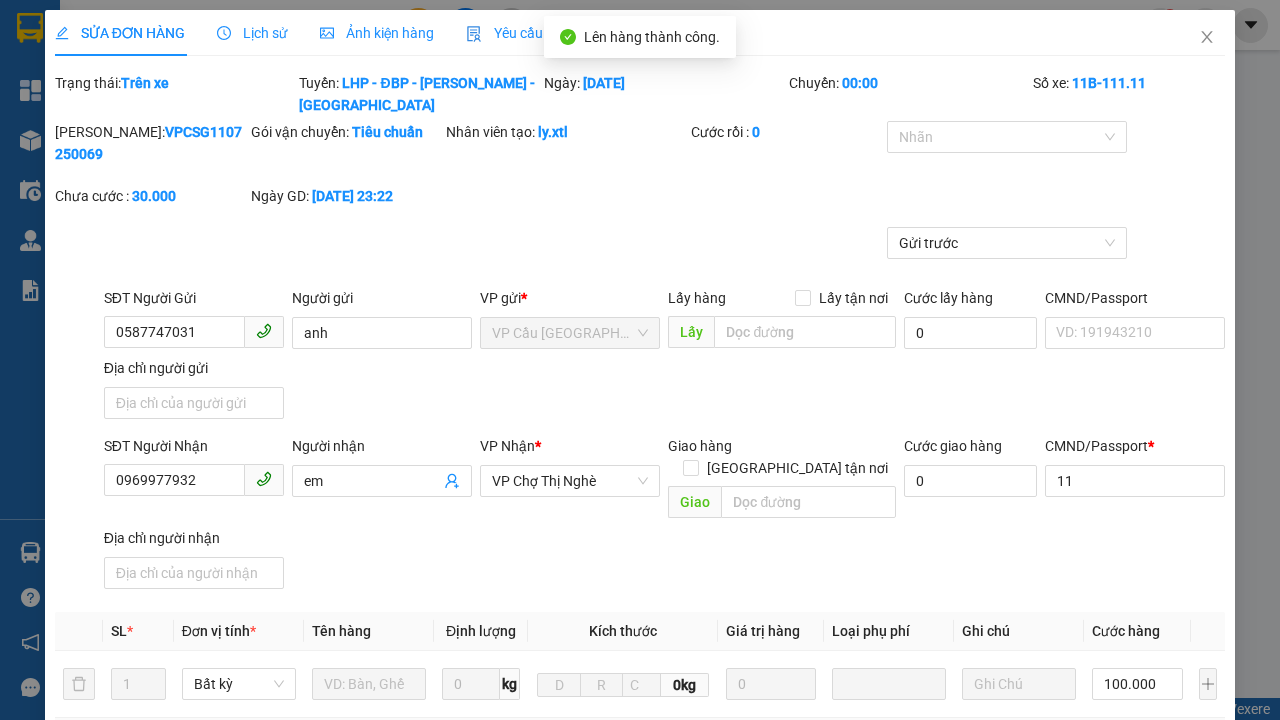 scroll, scrollTop: 460, scrollLeft: 0, axis: vertical 